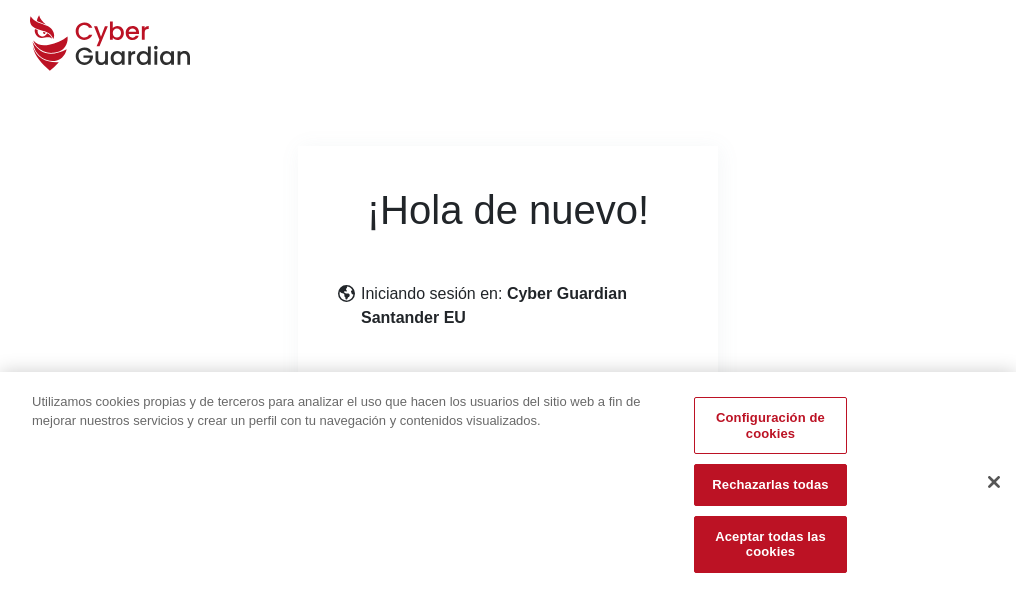 scroll, scrollTop: 245, scrollLeft: 0, axis: vertical 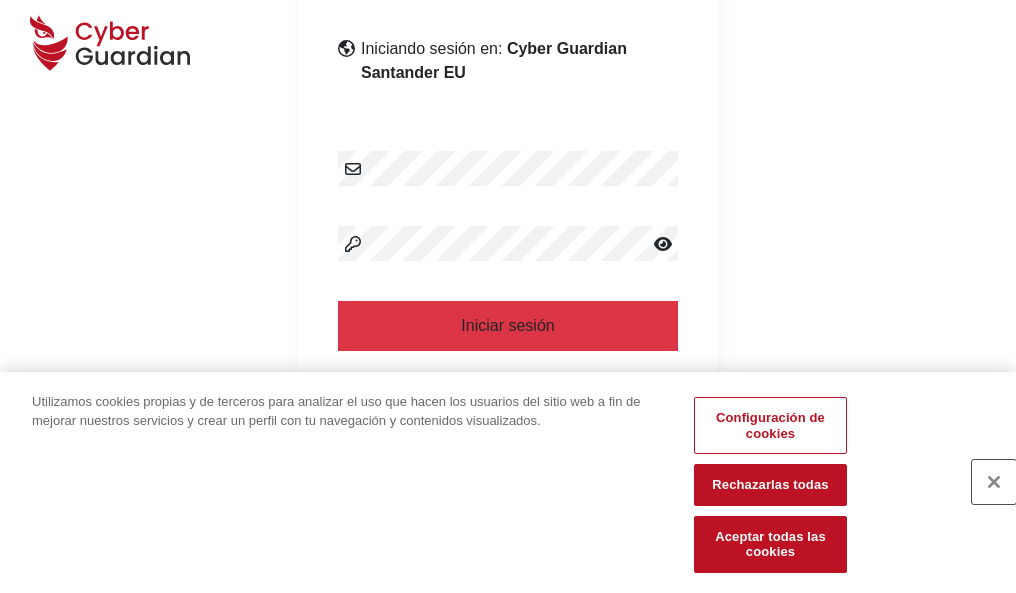 click at bounding box center [994, 482] 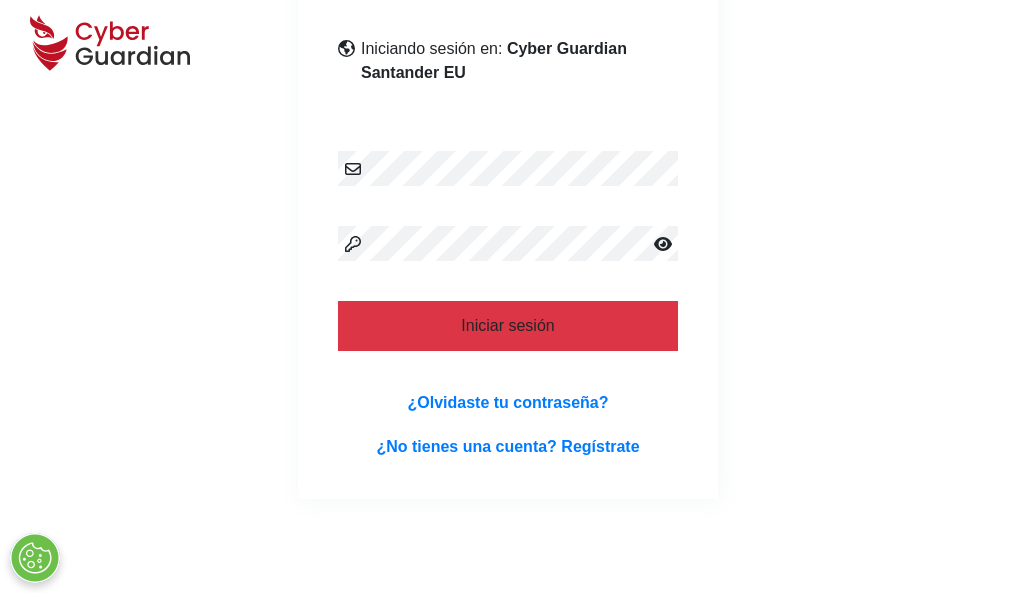 scroll, scrollTop: 389, scrollLeft: 0, axis: vertical 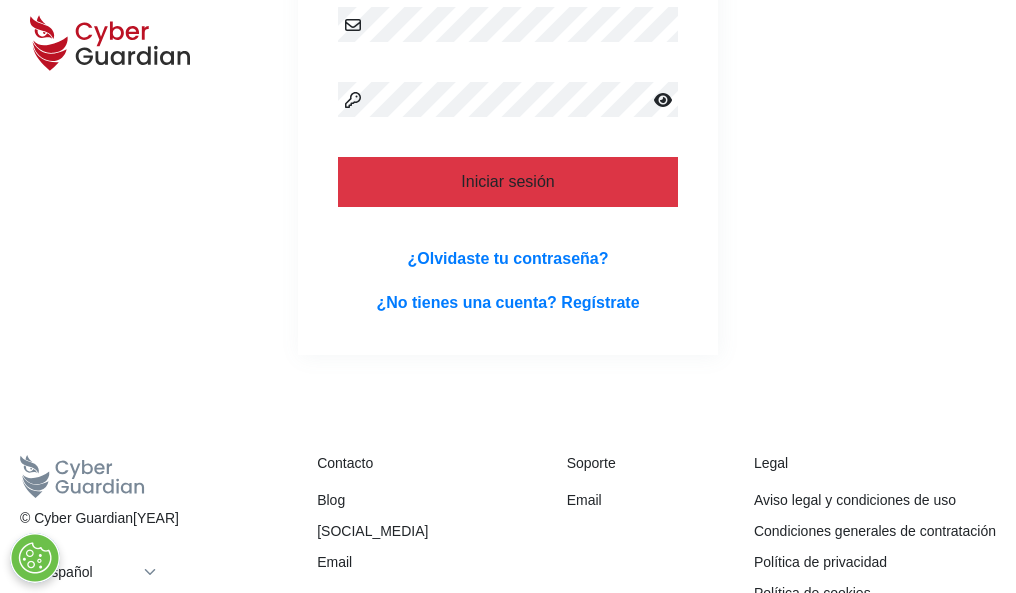 type 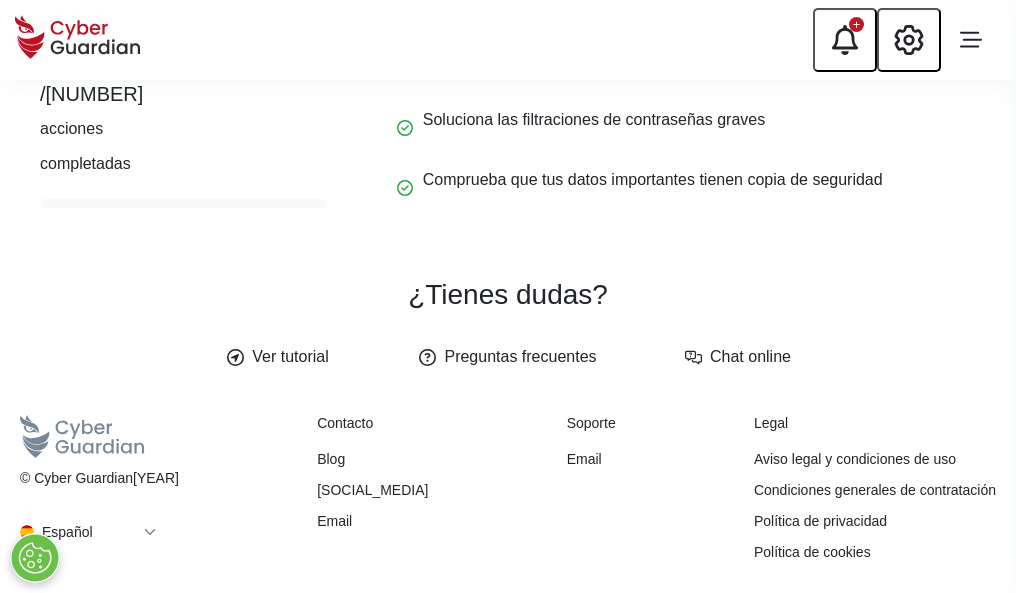 scroll, scrollTop: 0, scrollLeft: 0, axis: both 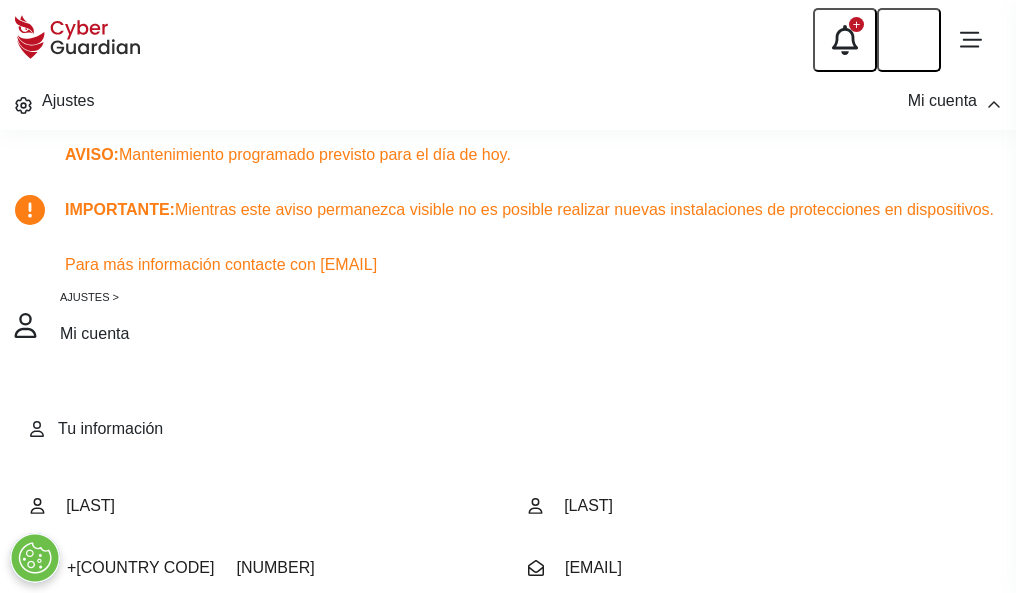 click at bounding box center [88, 709] 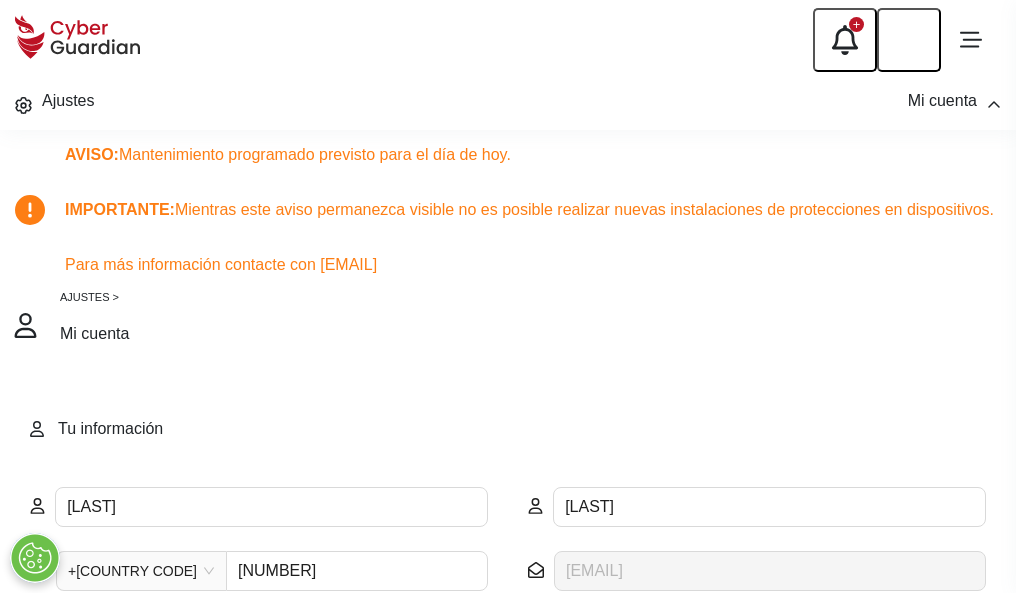 scroll, scrollTop: 199, scrollLeft: 0, axis: vertical 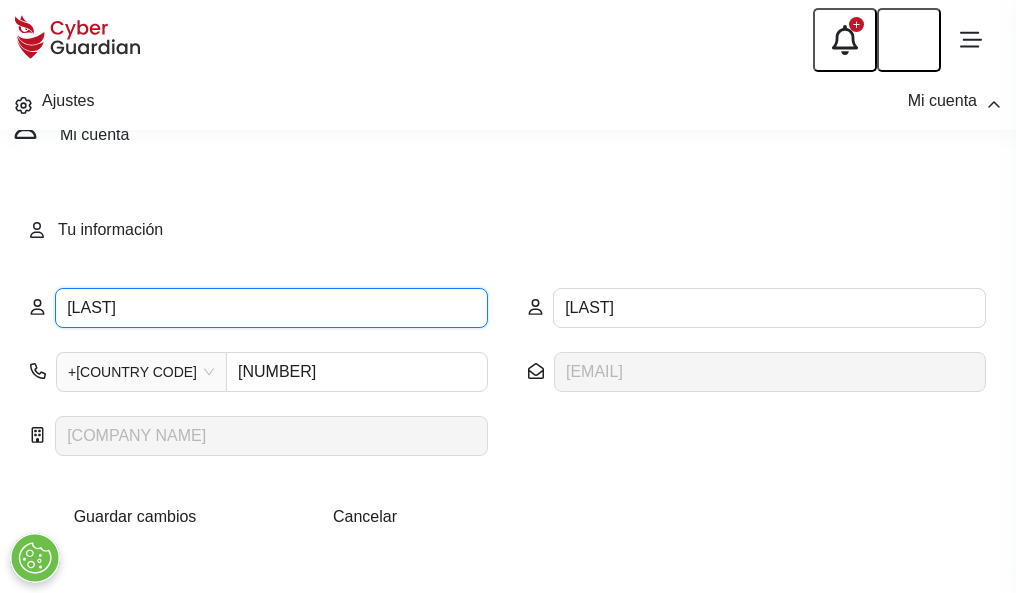 click on "ELISEO" at bounding box center (271, 308) 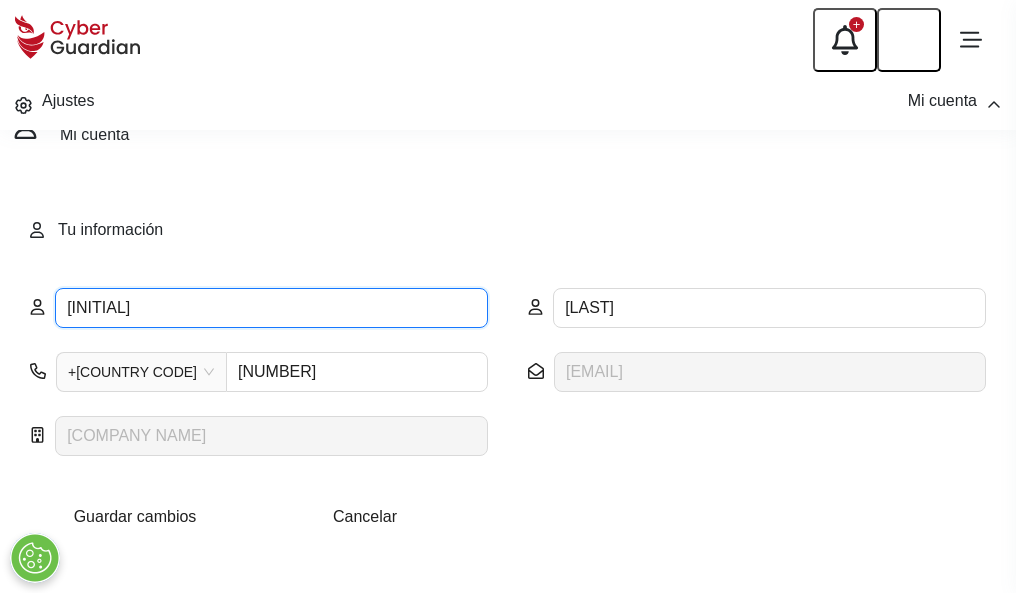 type on "E" 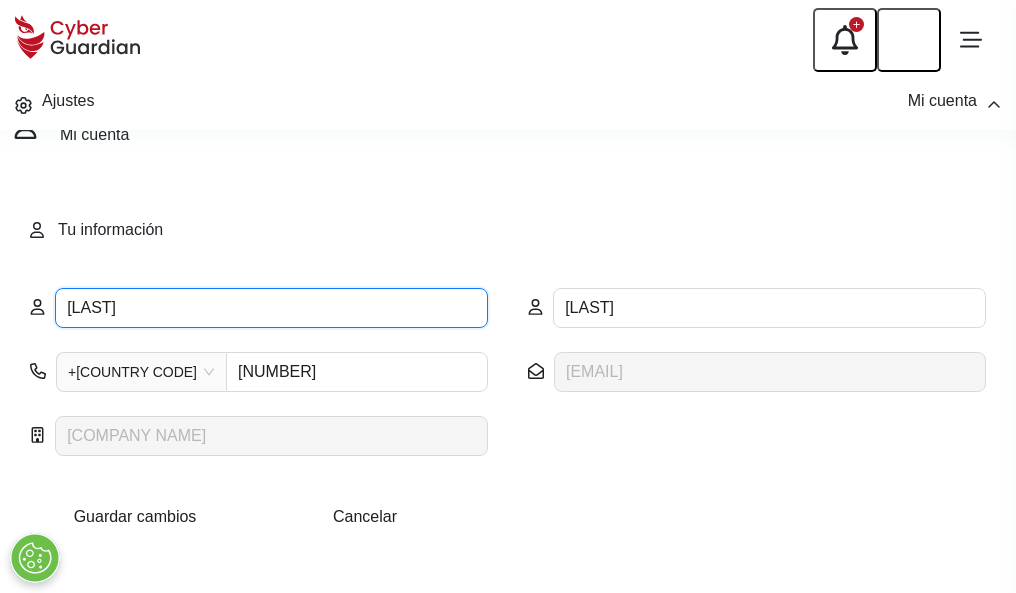 type on "Gil" 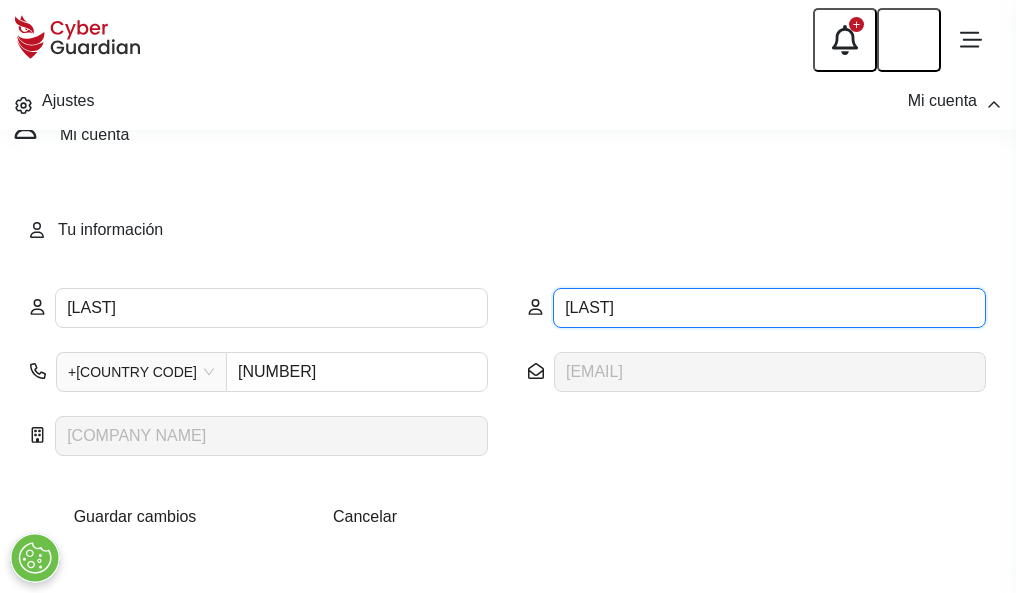 click on "BARRANCO" at bounding box center [769, 308] 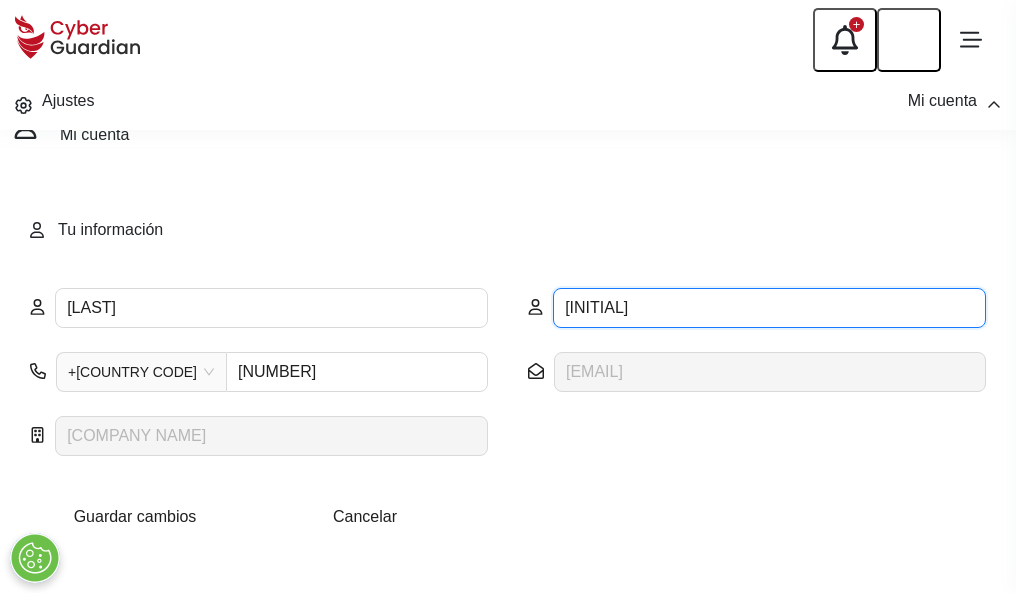 type on "B" 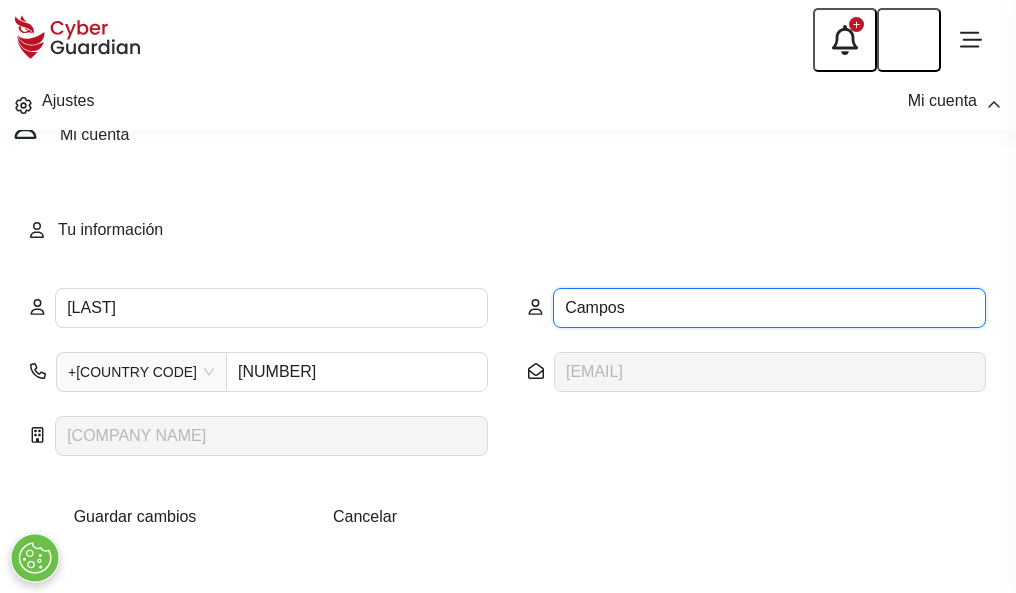 type on "Campos" 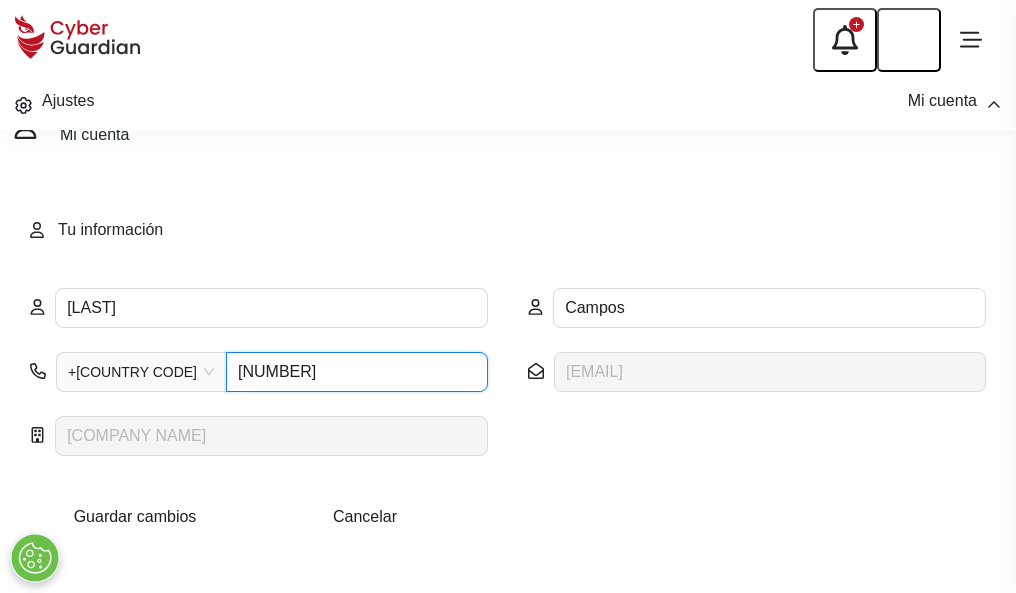 click on "942273503" at bounding box center (357, 372) 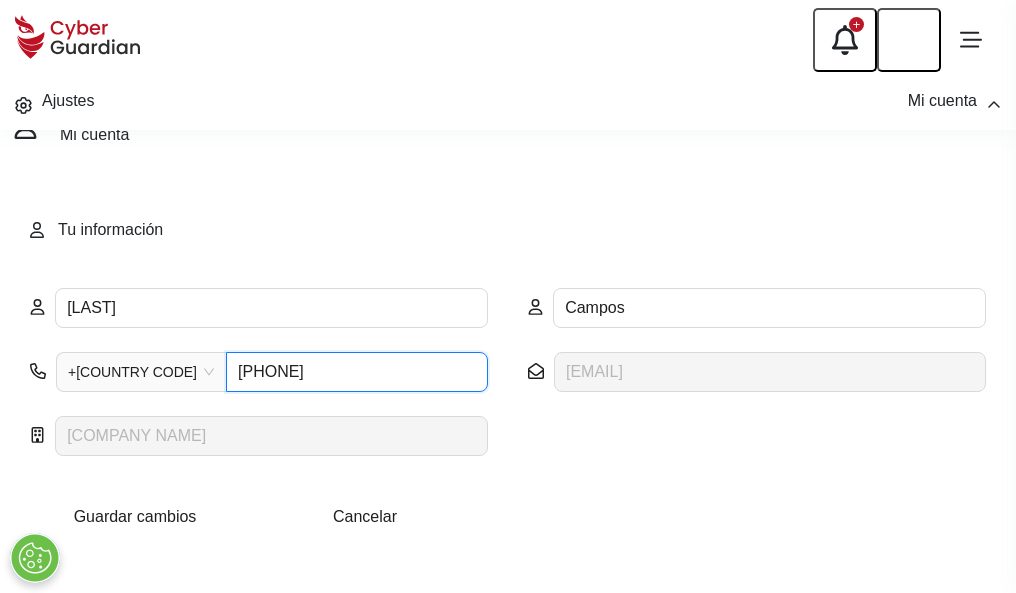 type on "634369124" 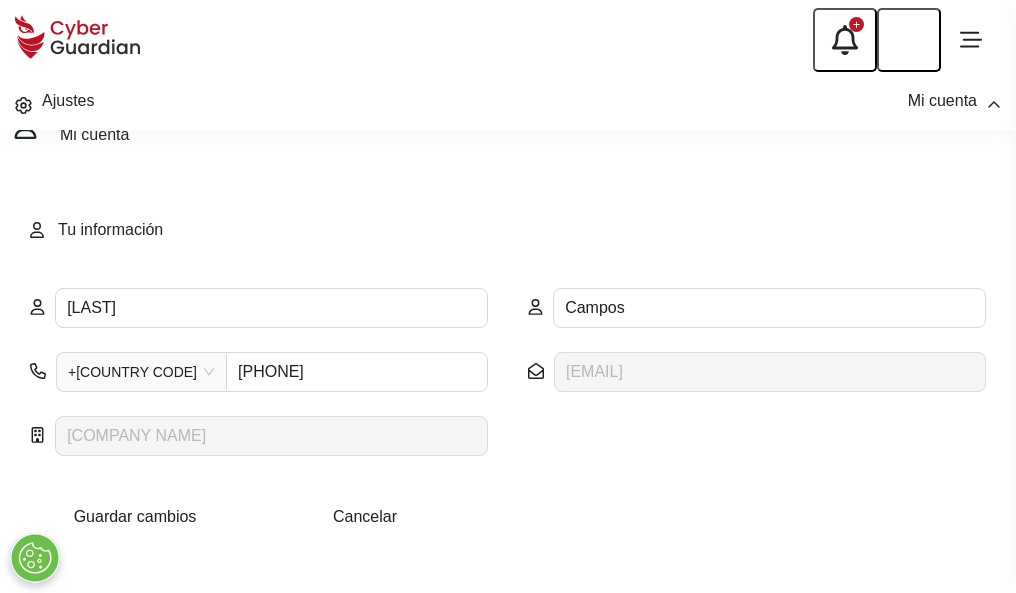 click on "Guardar cambios" at bounding box center (135, 516) 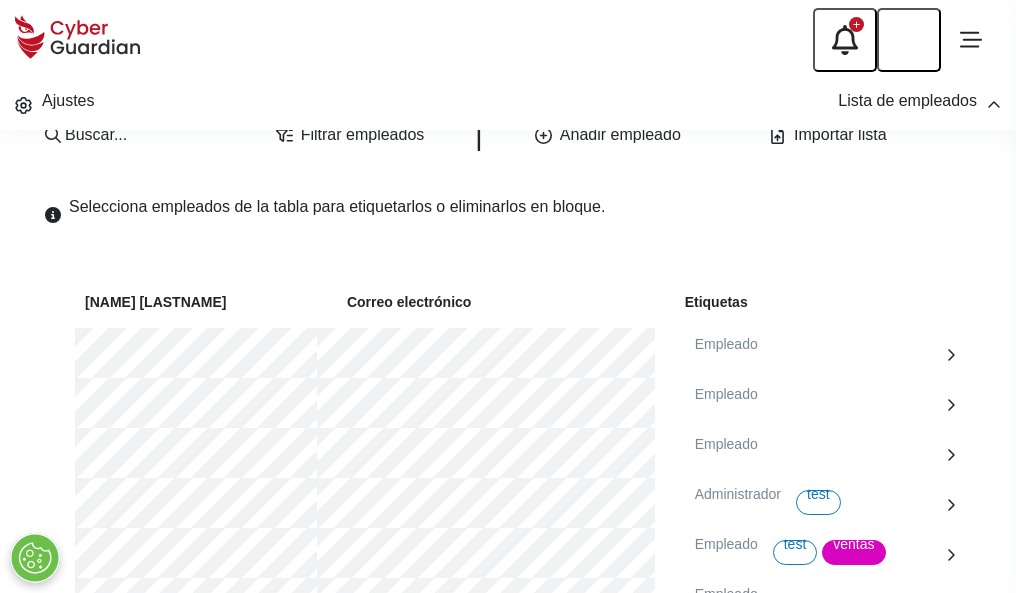 scroll, scrollTop: 1092, scrollLeft: 0, axis: vertical 